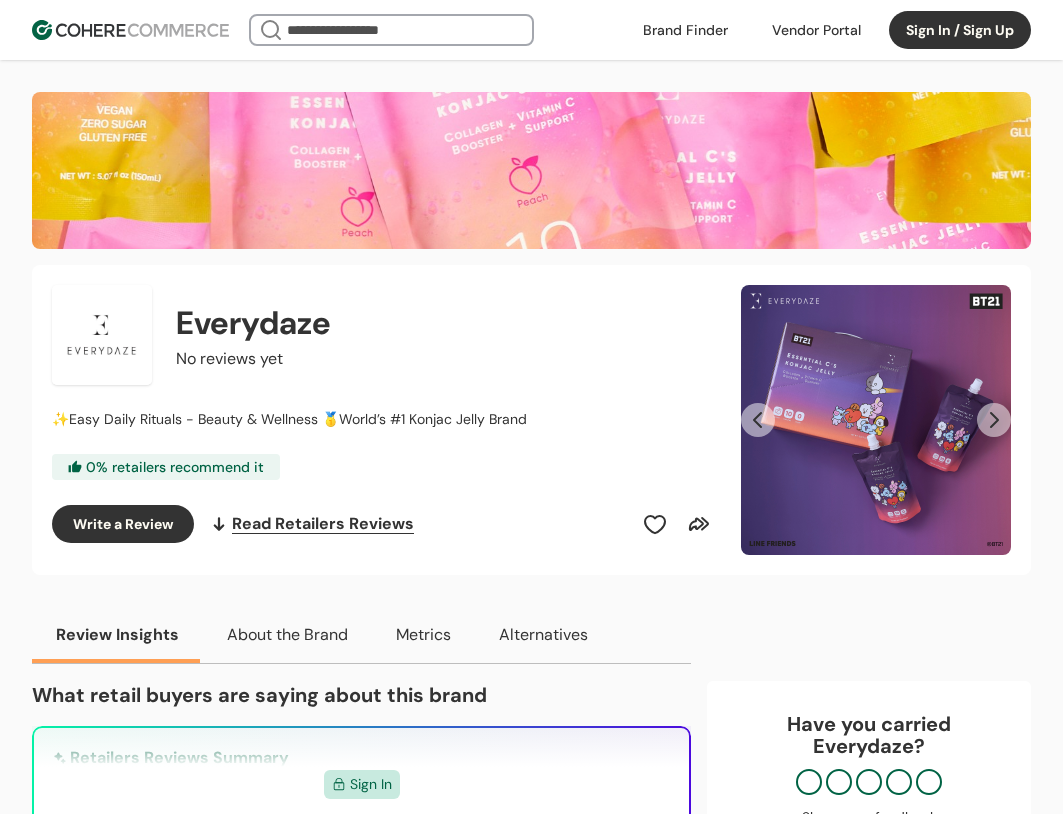 scroll, scrollTop: 200, scrollLeft: 0, axis: vertical 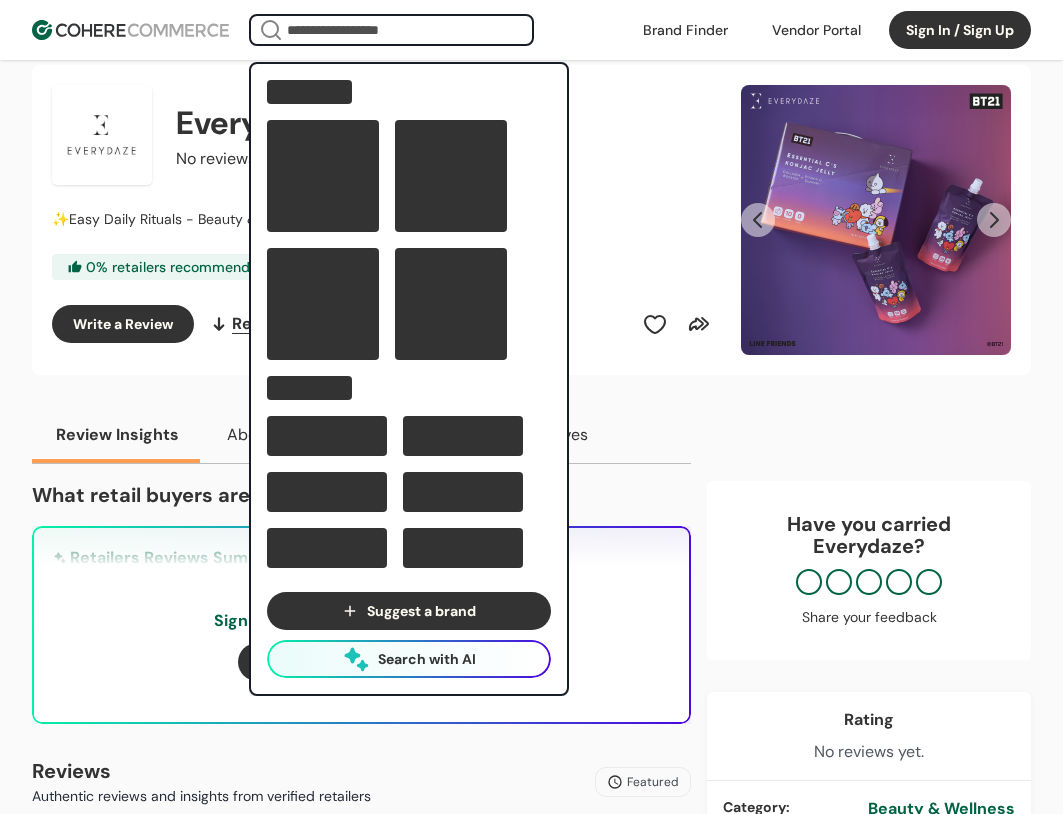 click at bounding box center (391, 30) 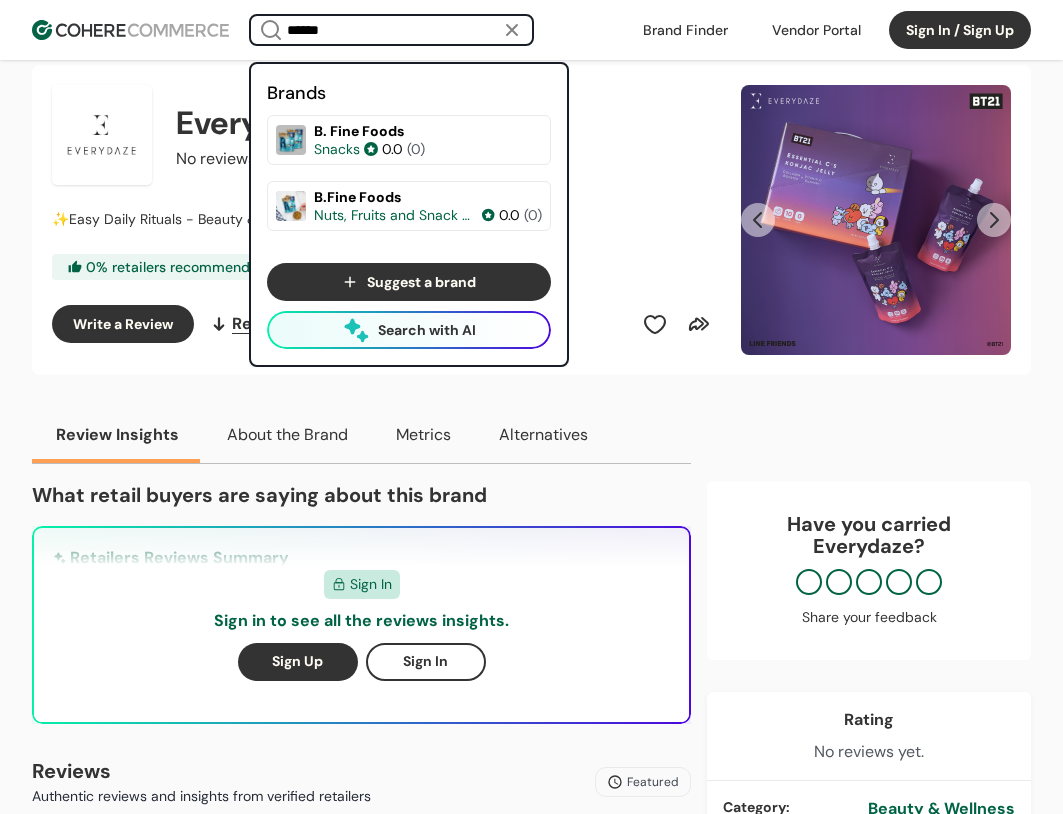 type on "******" 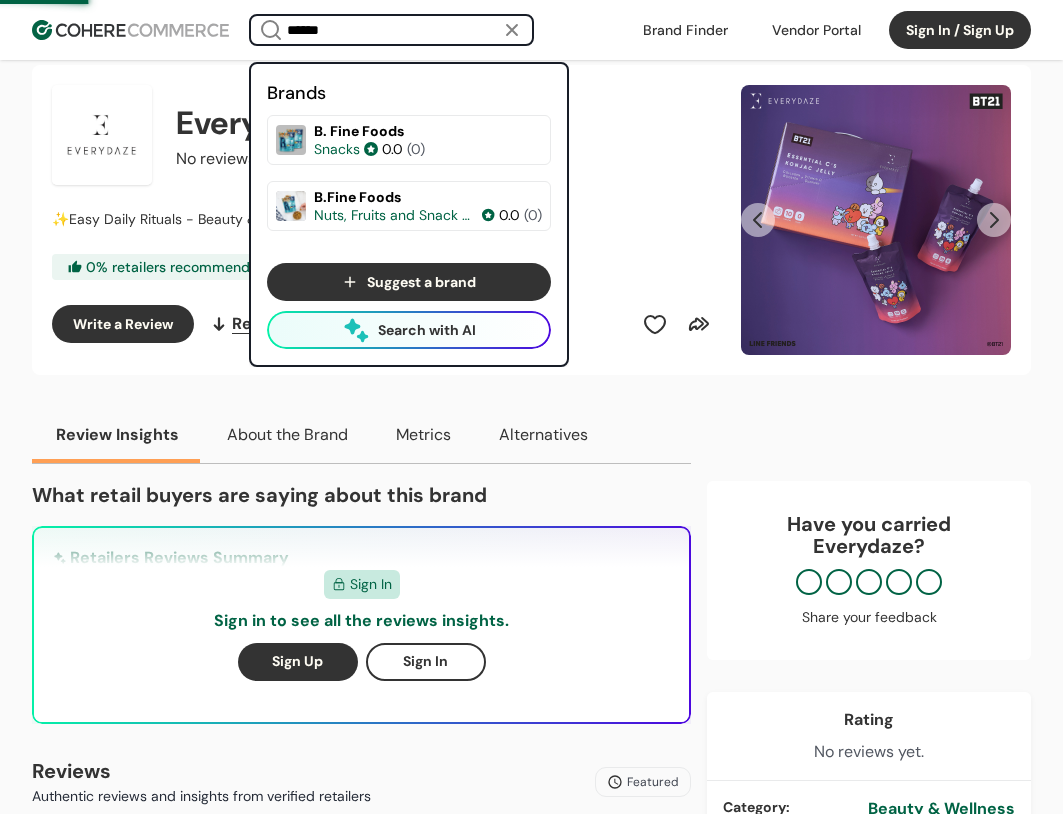 scroll, scrollTop: 0, scrollLeft: 0, axis: both 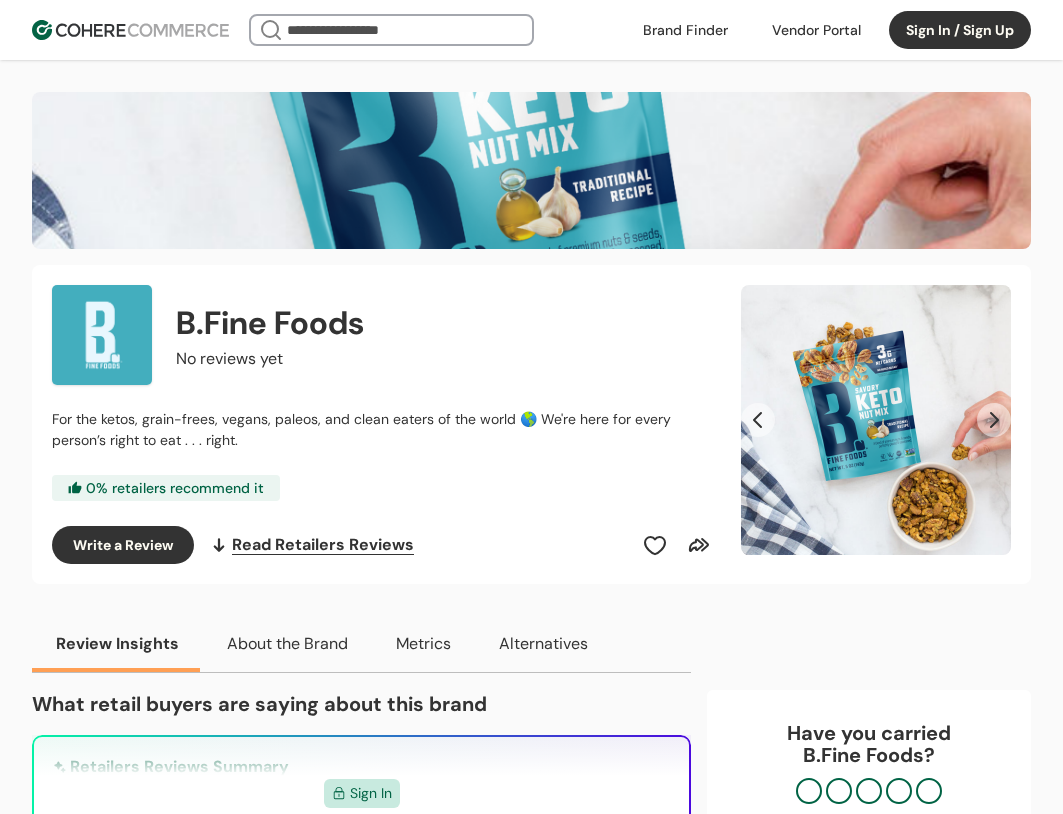 click at bounding box center [391, 30] 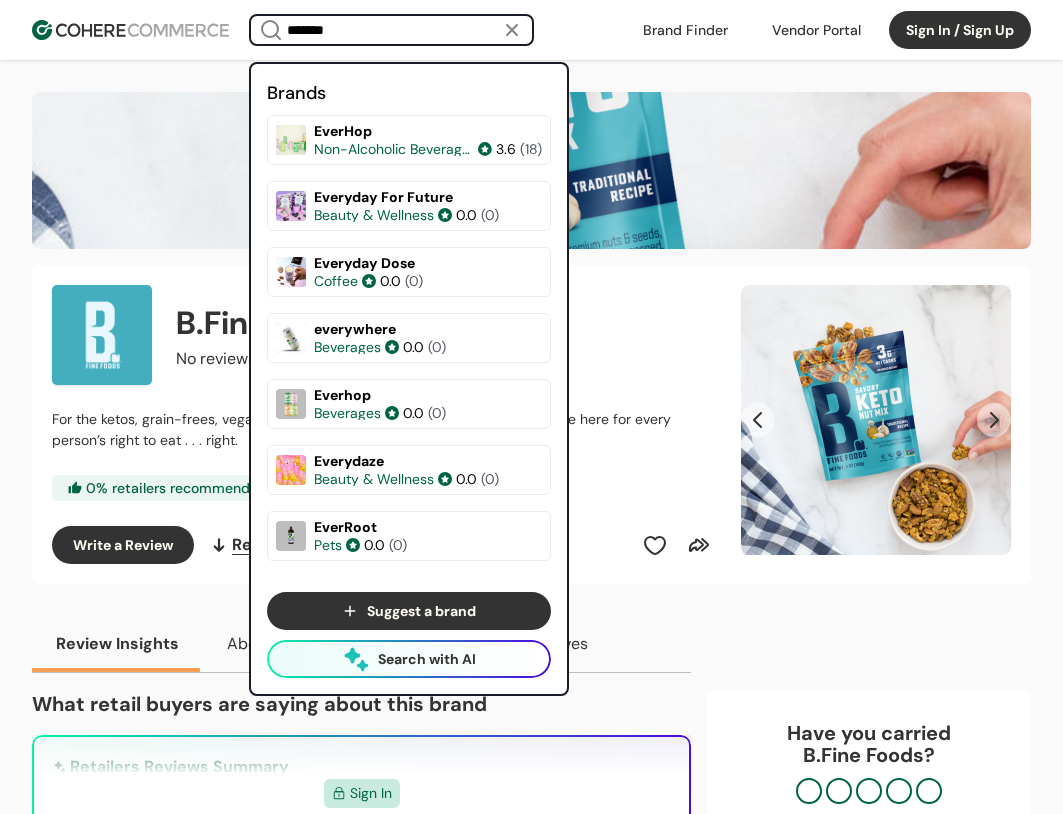 type on "*******" 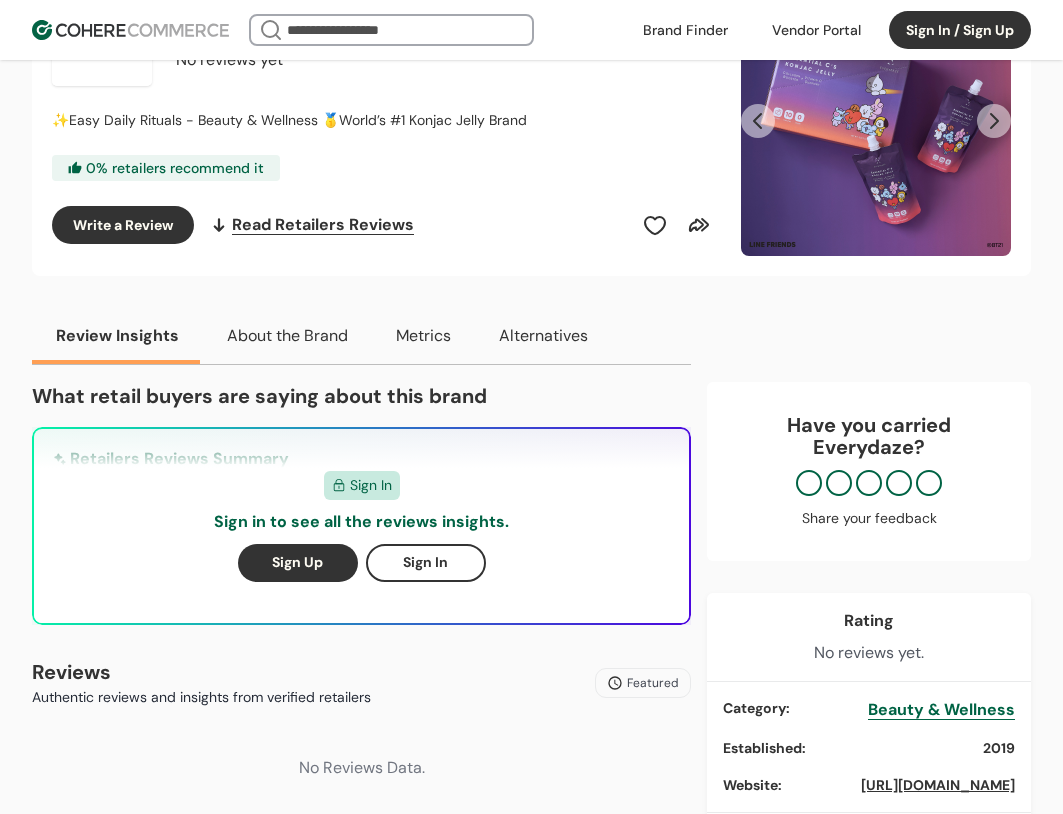 scroll, scrollTop: 300, scrollLeft: 0, axis: vertical 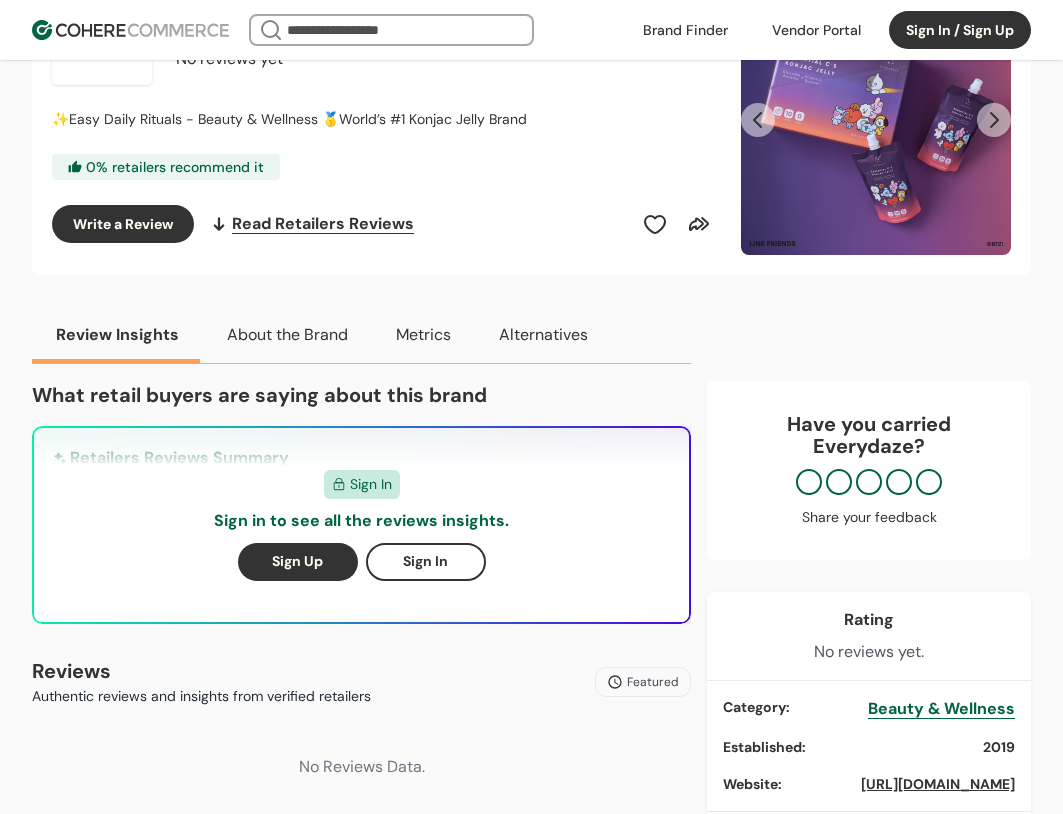 click on "https://www.everydaze.com/" at bounding box center [938, 784] 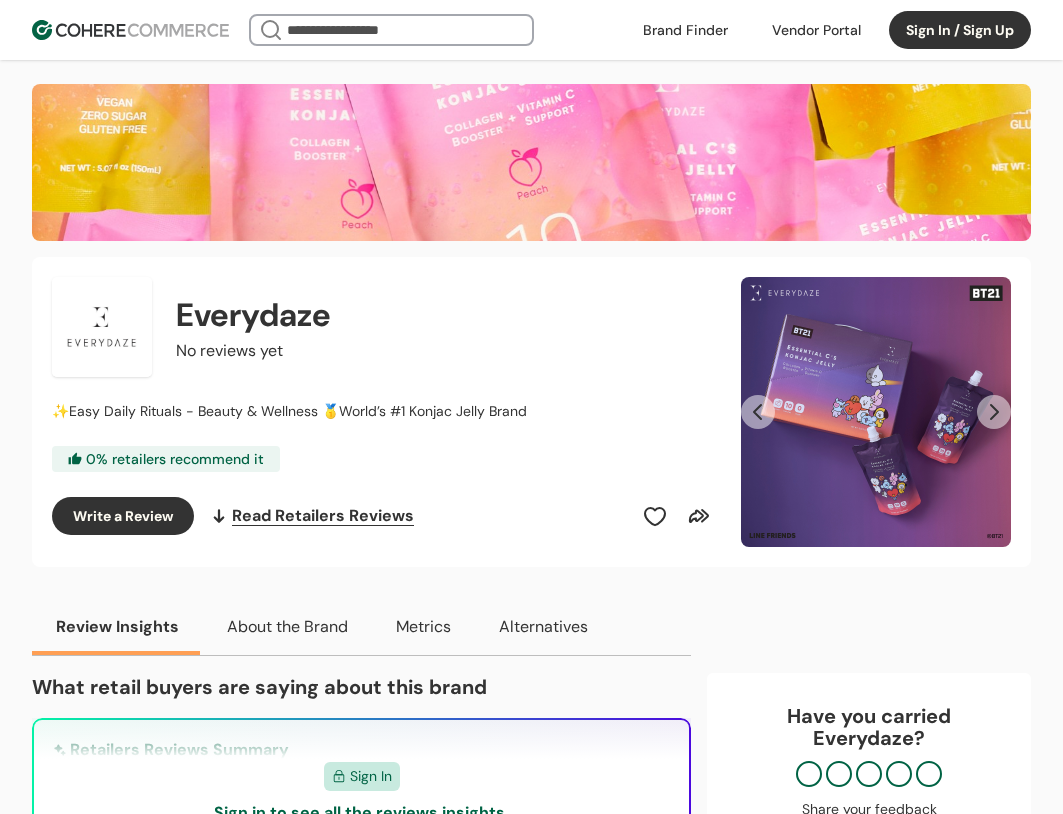 scroll, scrollTop: 0, scrollLeft: 0, axis: both 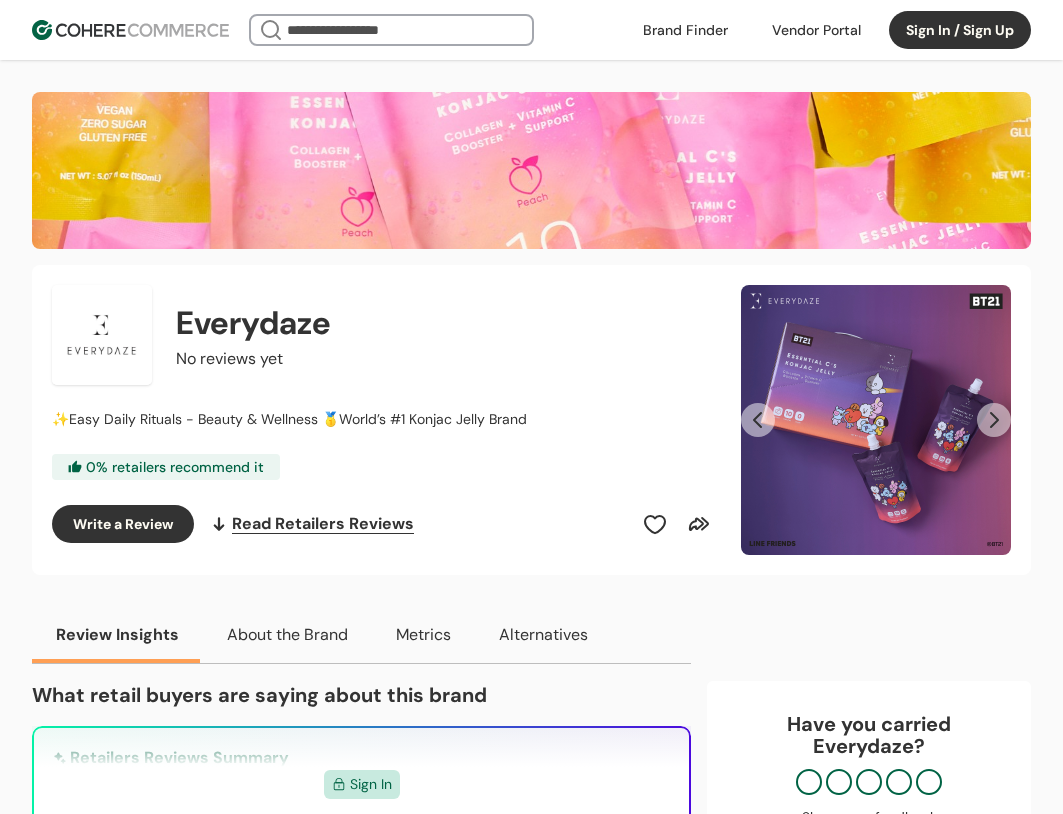 click at bounding box center (994, 420) 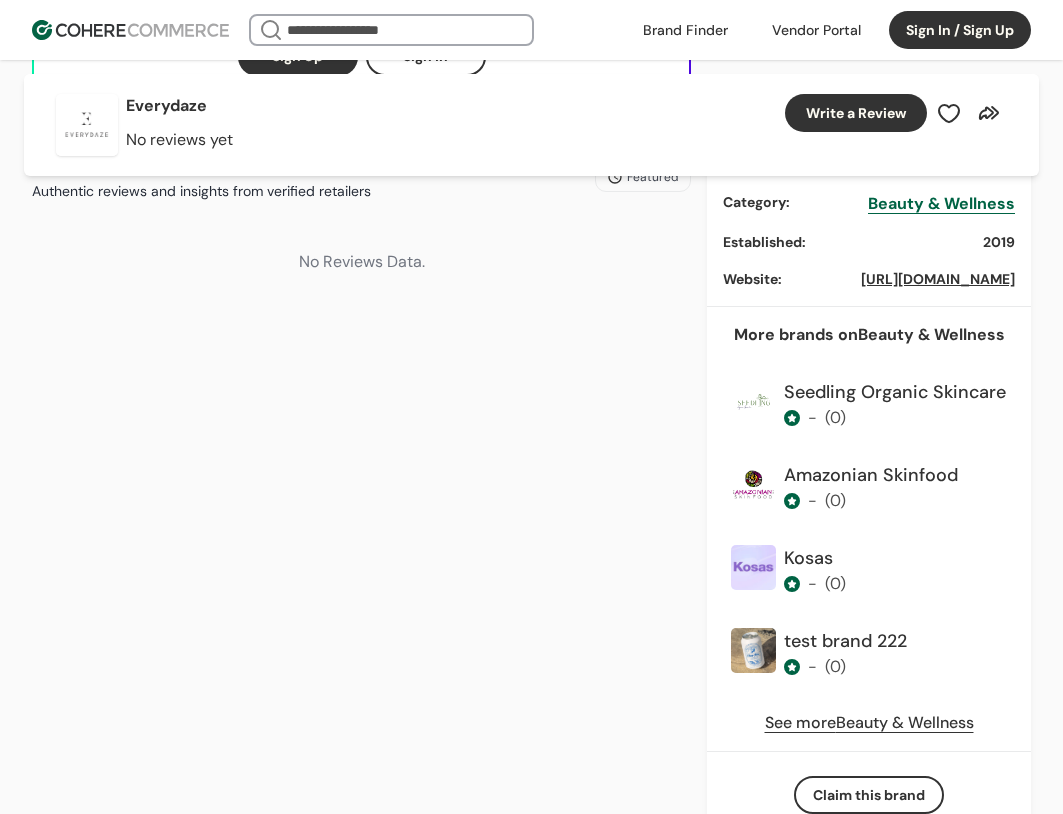 scroll, scrollTop: 800, scrollLeft: 0, axis: vertical 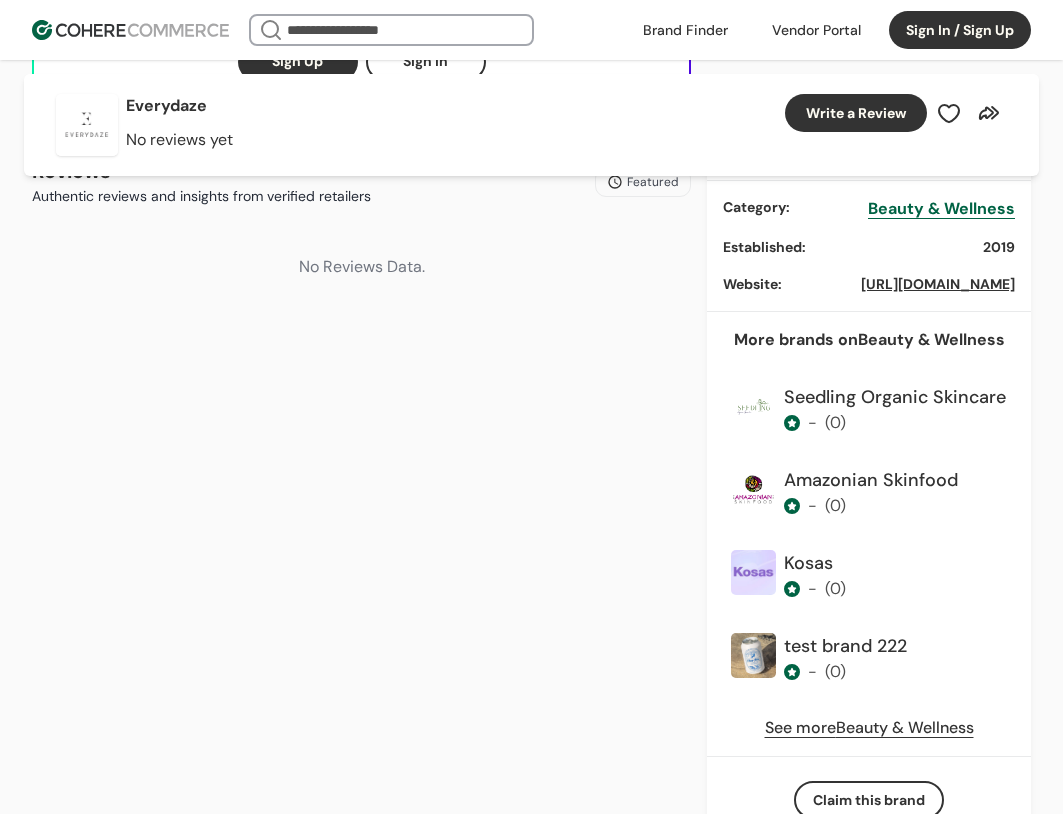 click at bounding box center [753, 655] 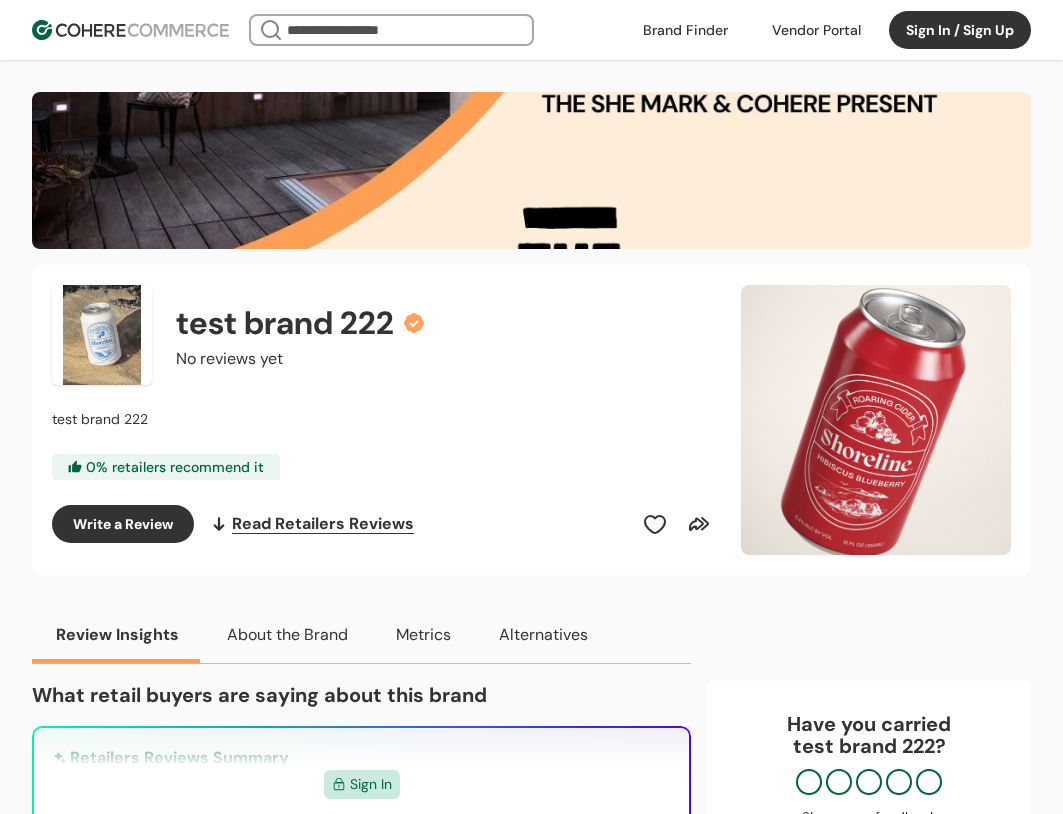 scroll, scrollTop: 0, scrollLeft: 0, axis: both 